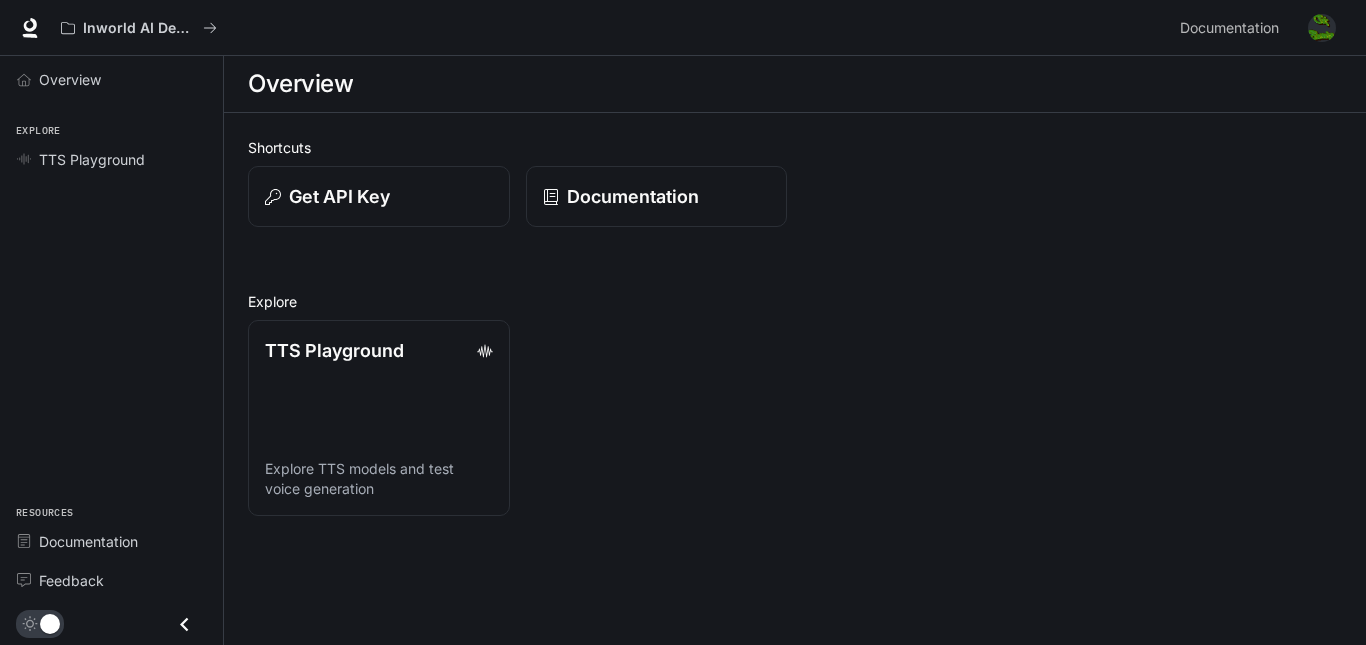 scroll, scrollTop: 0, scrollLeft: 0, axis: both 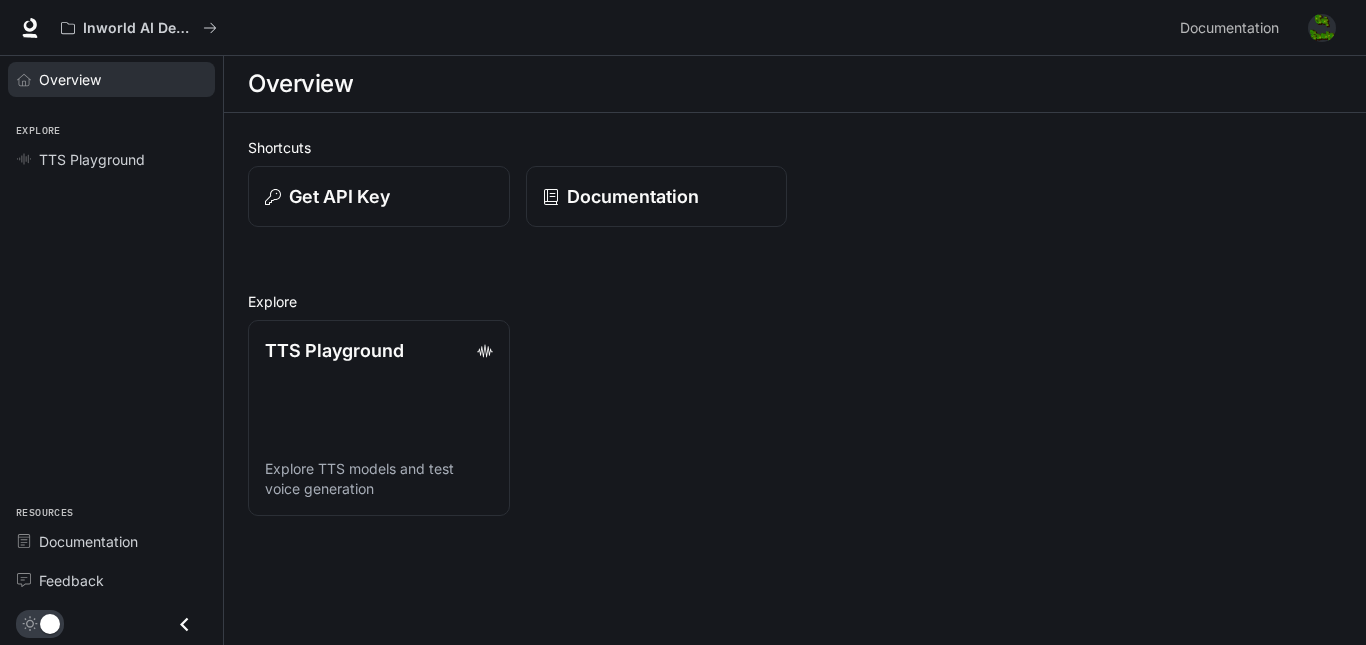 click on "Overview" at bounding box center (70, 79) 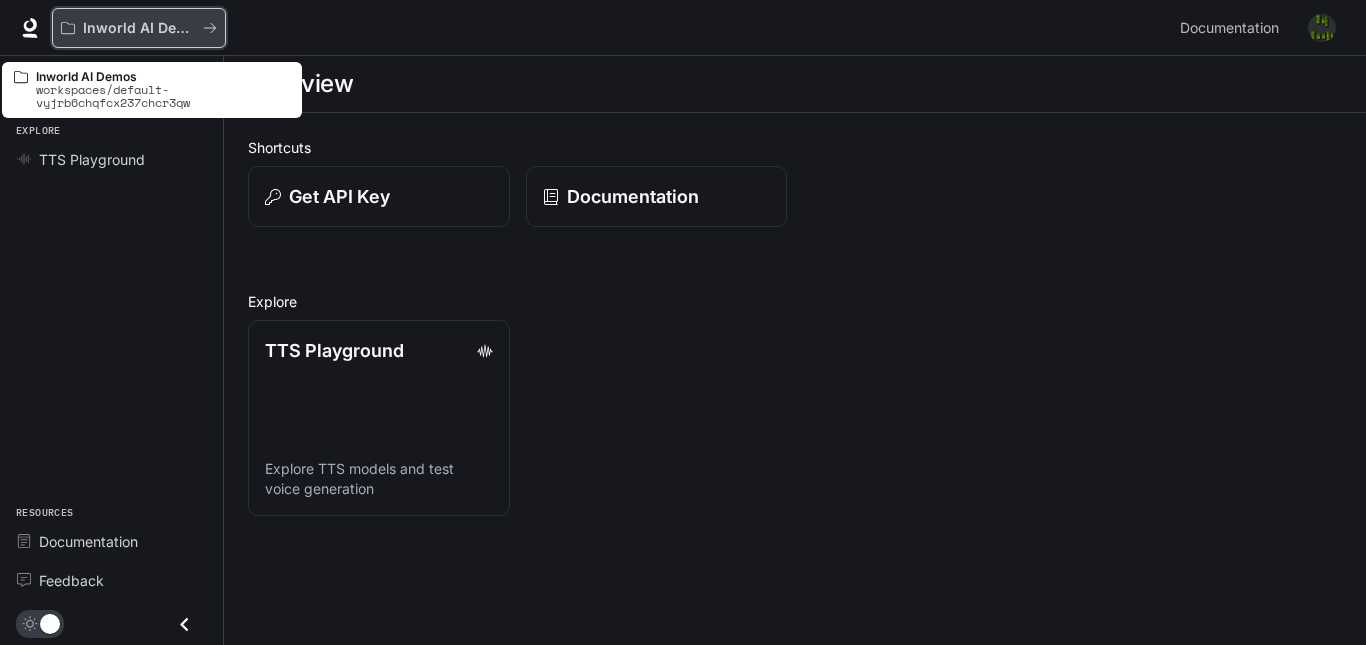 click on "Inworld AI Demos" at bounding box center [139, 28] 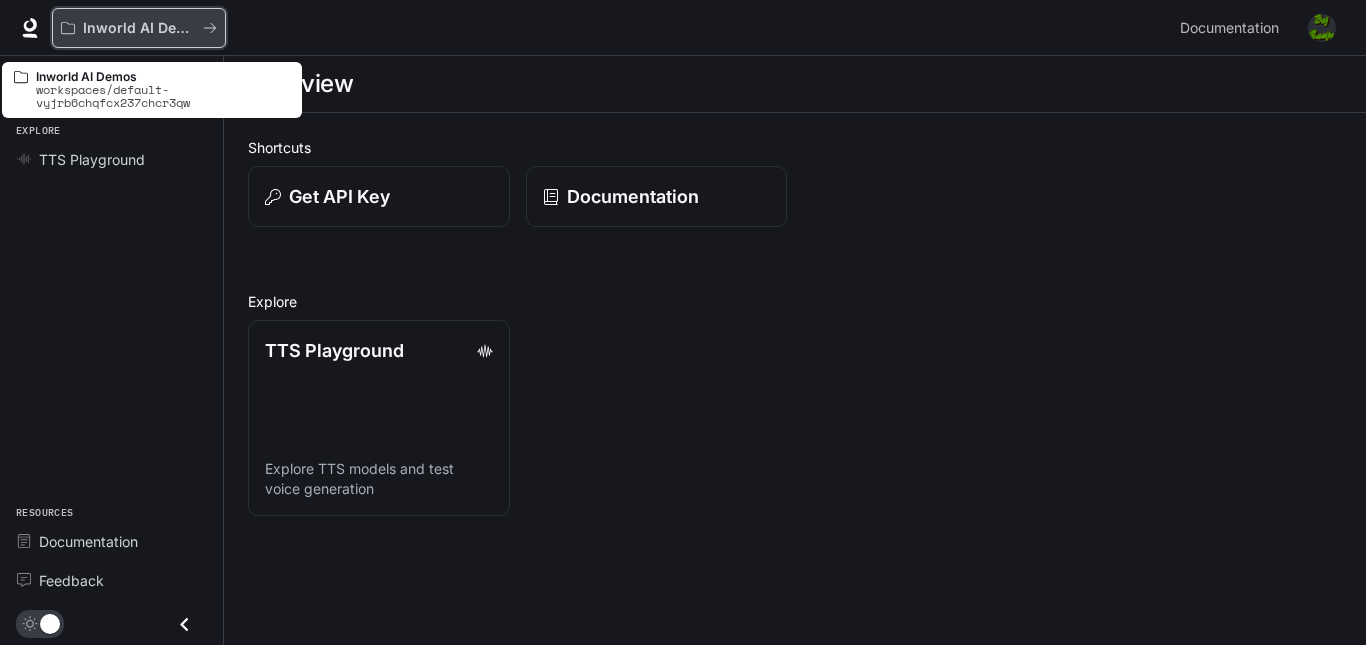 click 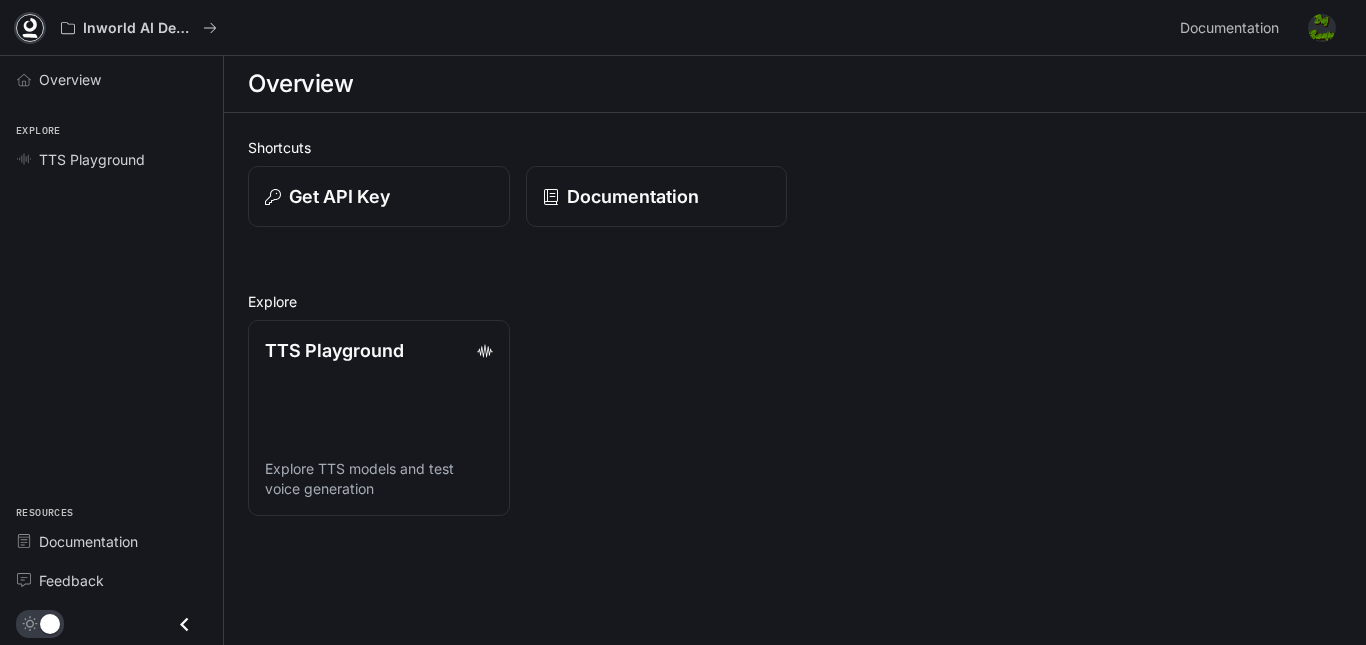 click 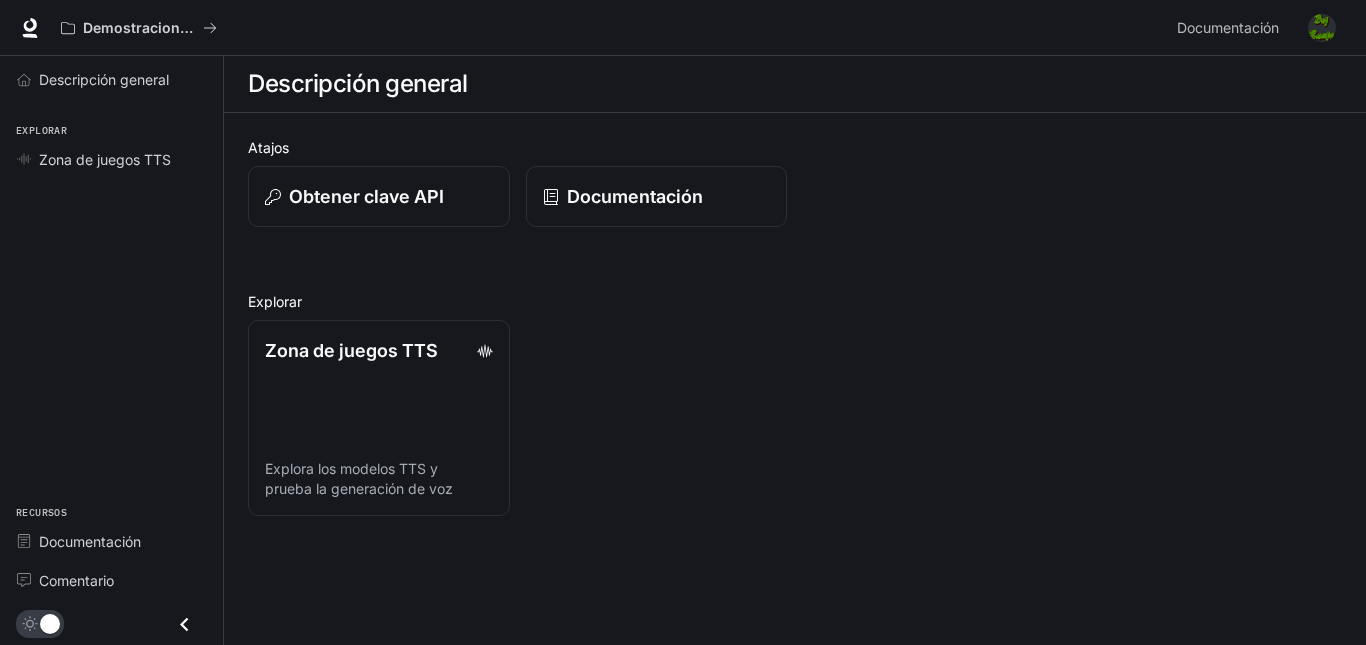 scroll, scrollTop: 0, scrollLeft: 0, axis: both 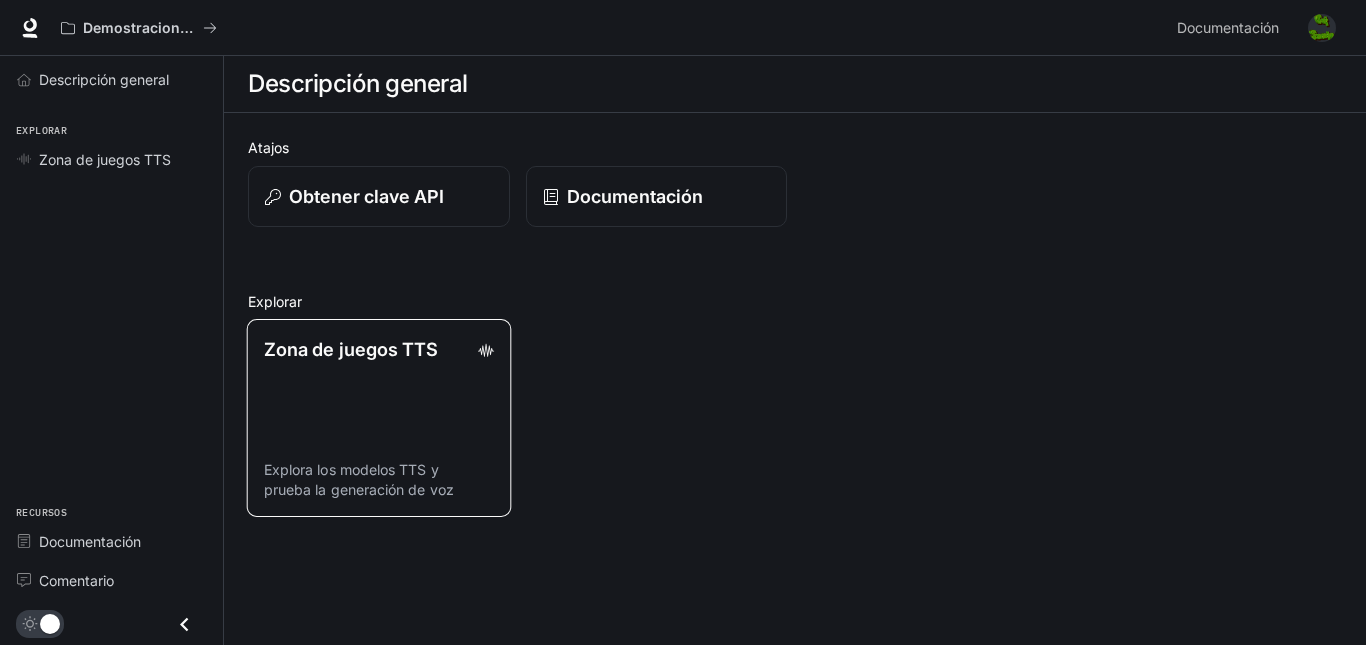 click on "Zona de juegos TTS Explora los modelos TTS y prueba la generación de voz" at bounding box center [379, 418] 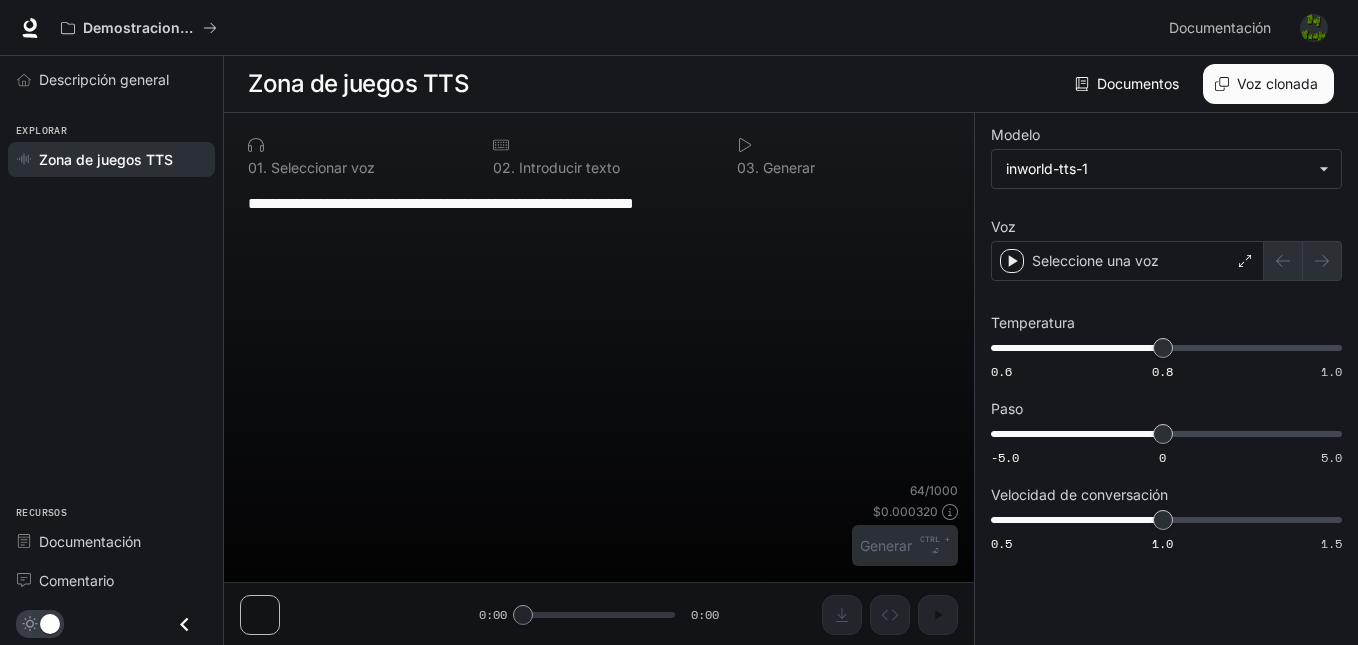 type 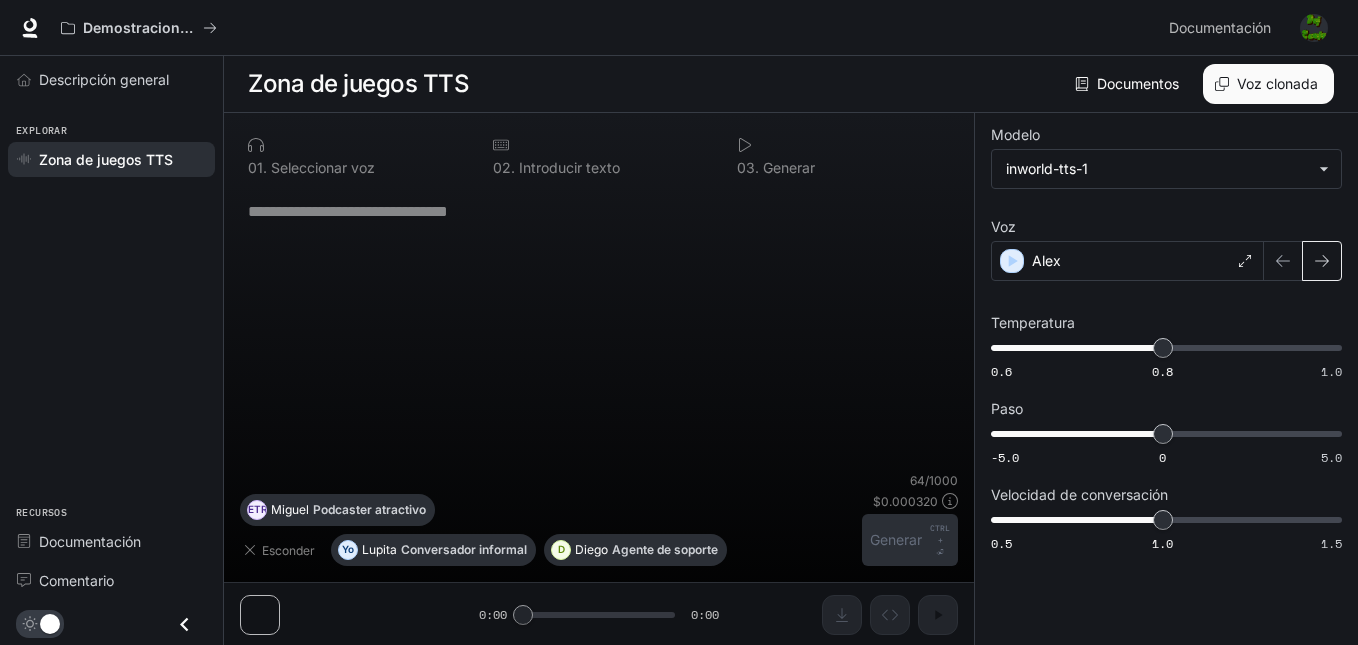 click 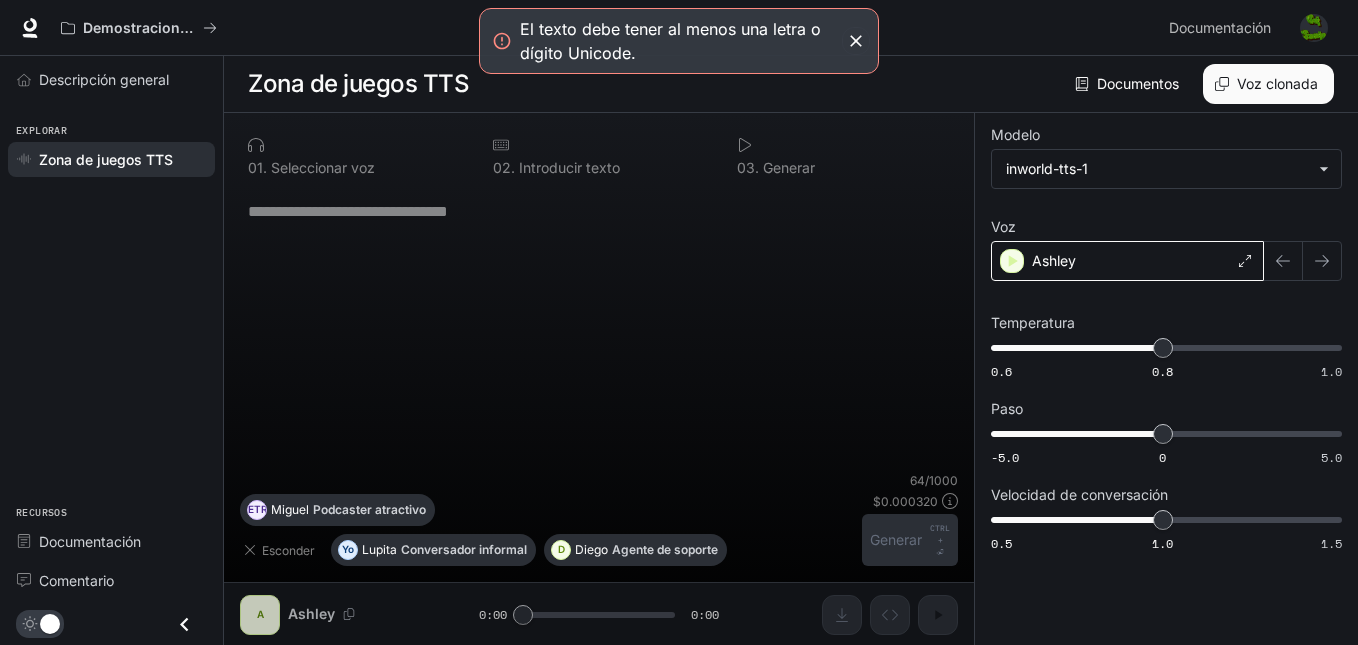 click on "Ashley" at bounding box center [1127, 261] 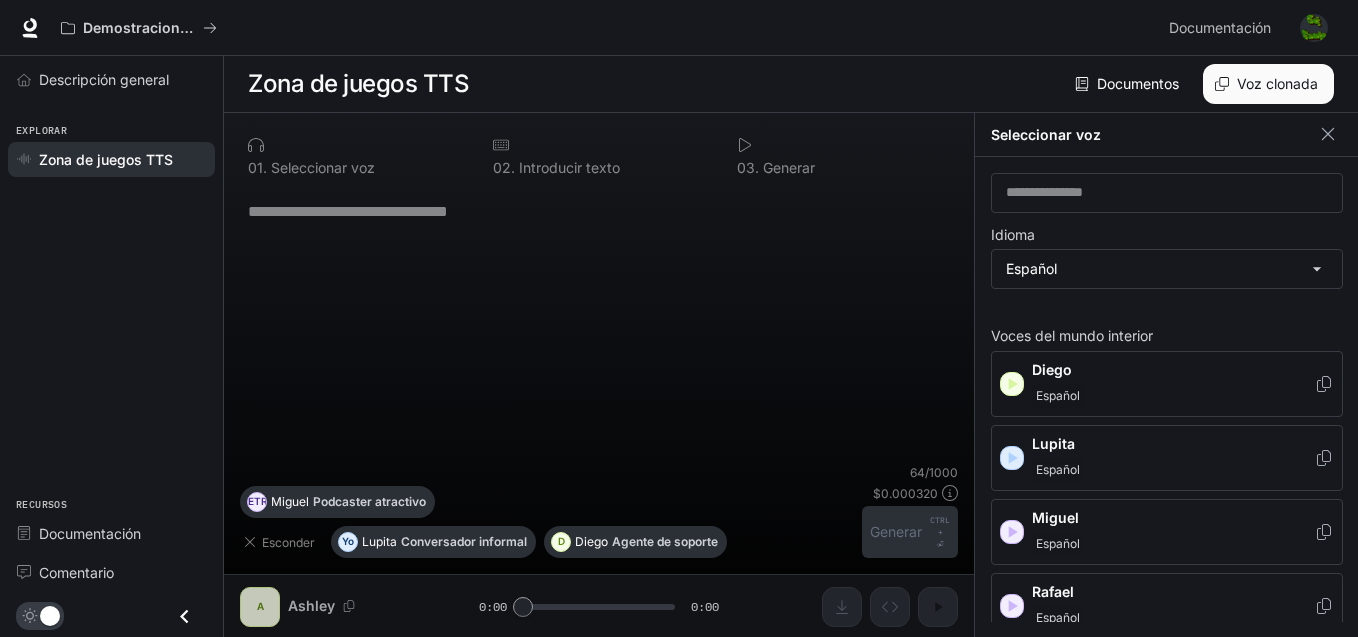 scroll, scrollTop: 9, scrollLeft: 0, axis: vertical 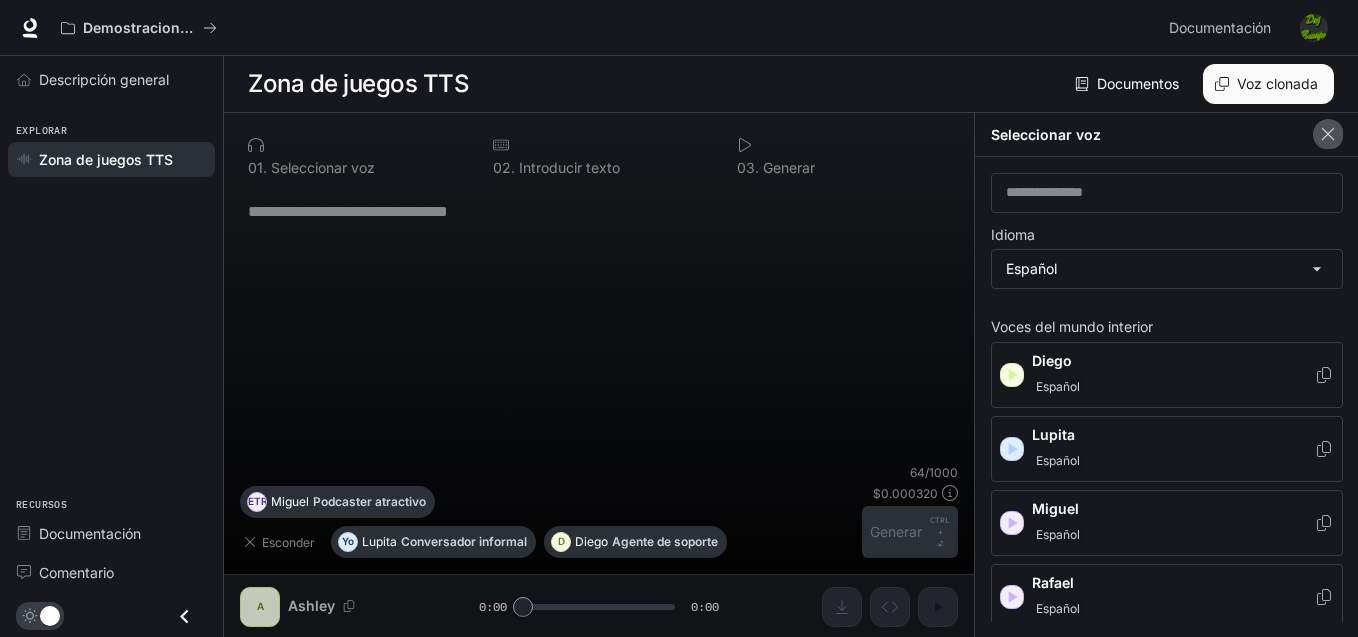 click 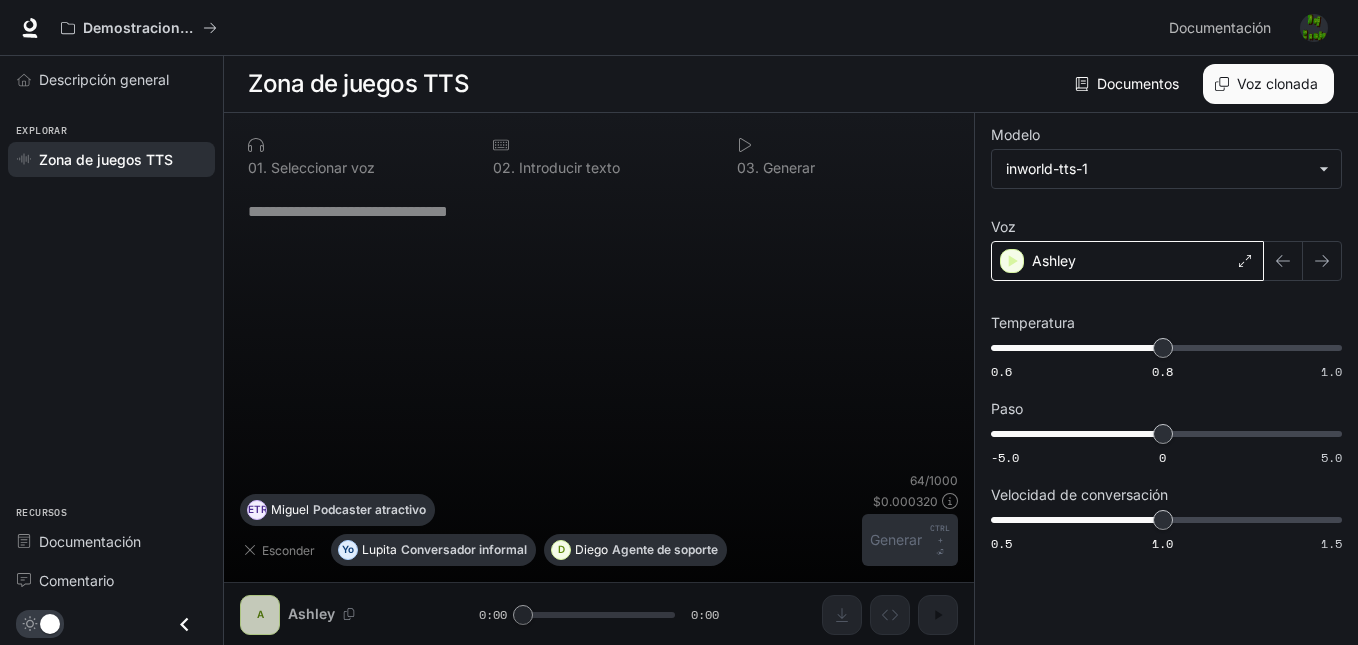 click on "Ashley" at bounding box center [1127, 261] 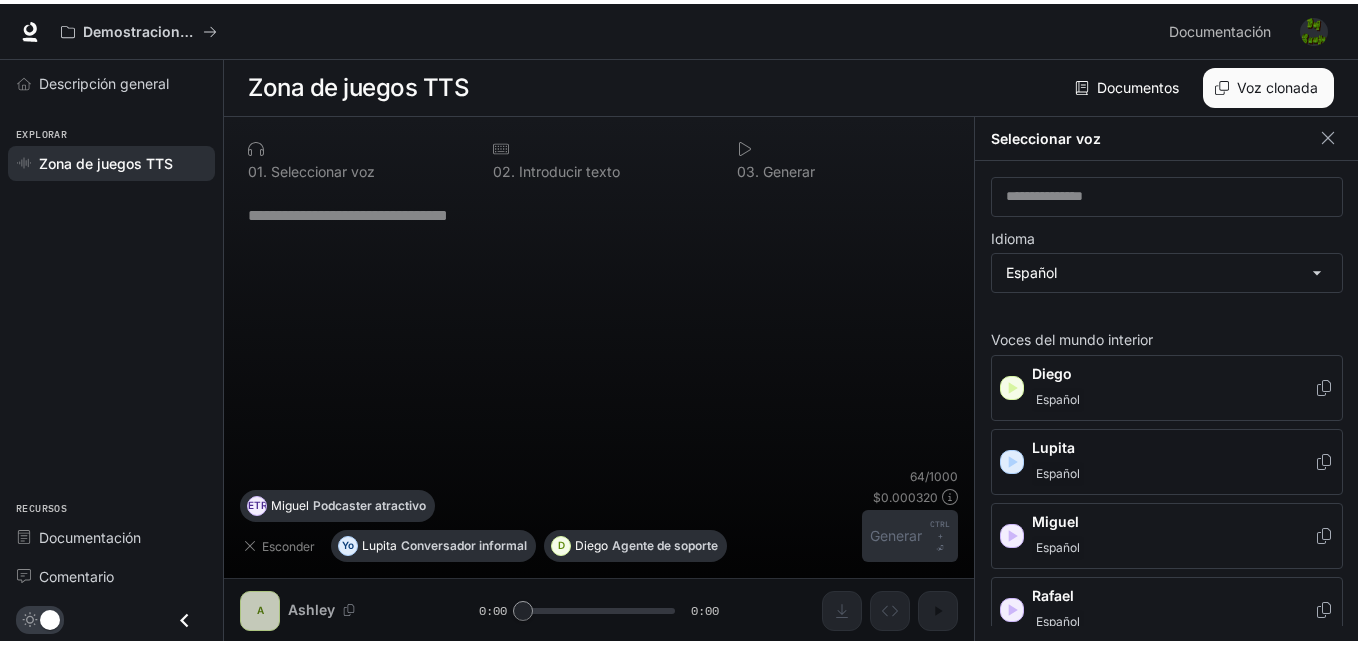 scroll, scrollTop: 9, scrollLeft: 0, axis: vertical 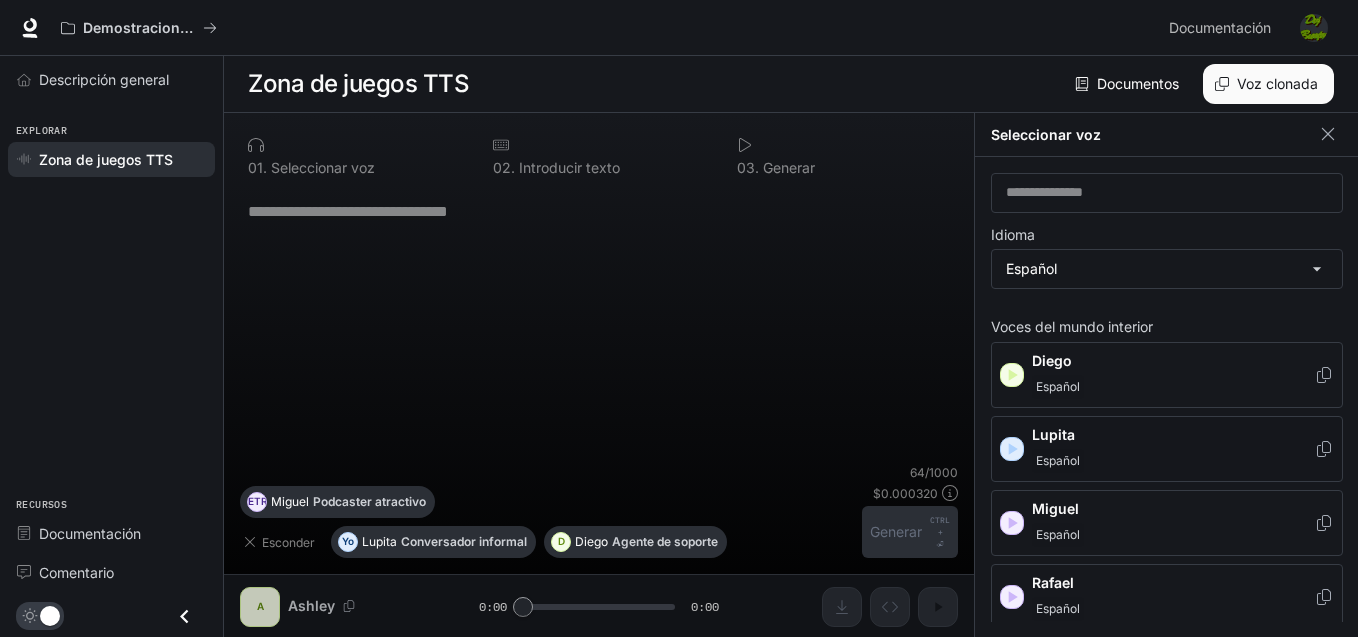 click on "[FIRST] [LAST]" at bounding box center [1173, 449] 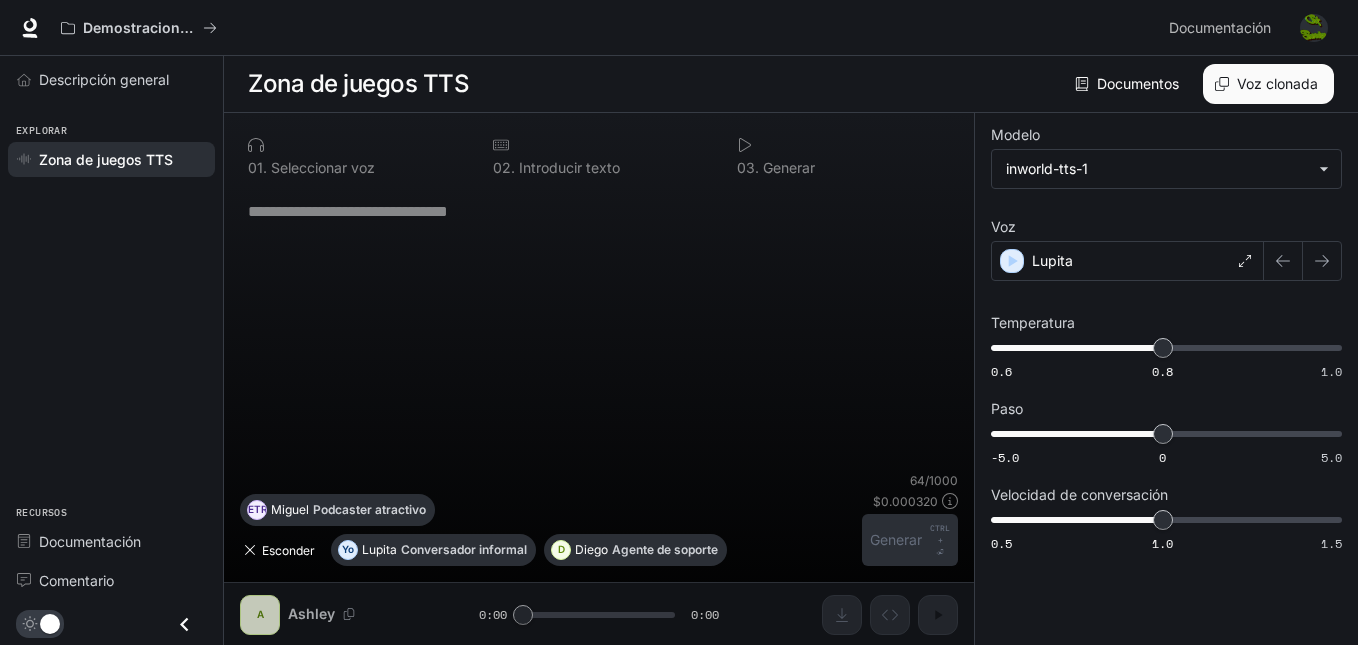 click 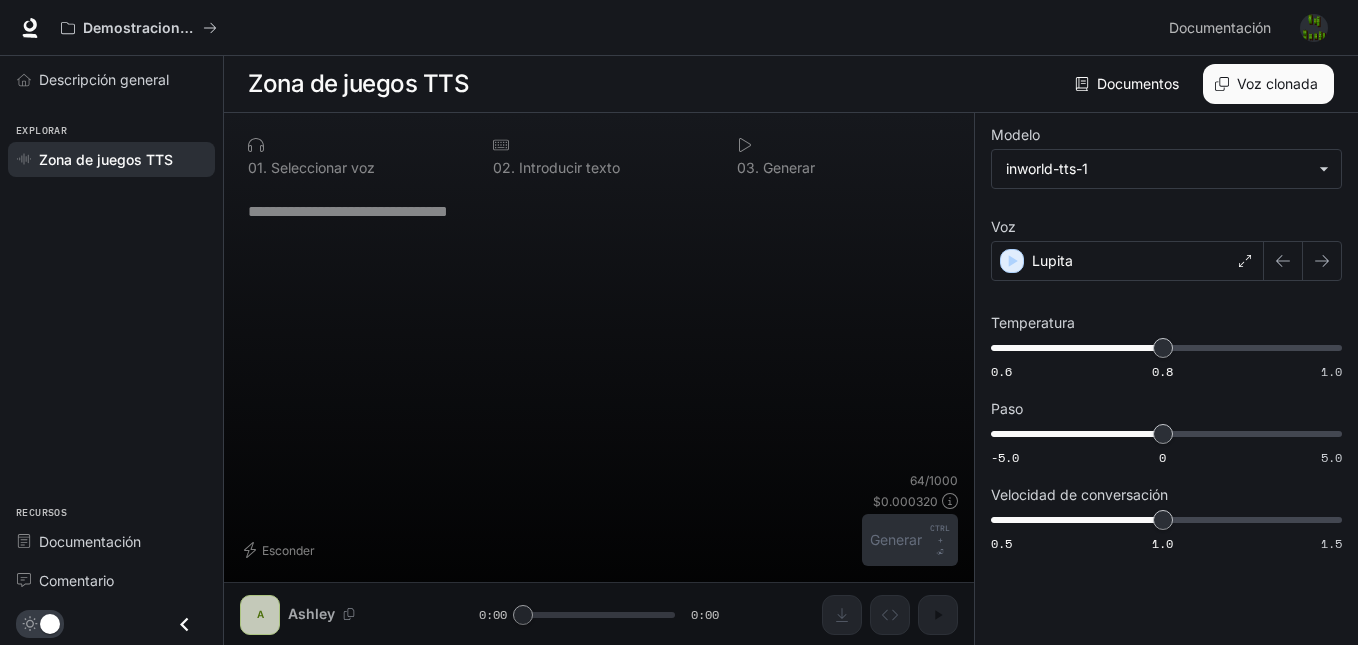 click on "0 1 . Select voice 0 2 . Enter text 0 3 . Generate * Hide 64 / 1000 $ 0.000320 Generate CTRL + ⏎ [FIRST] 0:00 0:00" at bounding box center (599, 379) 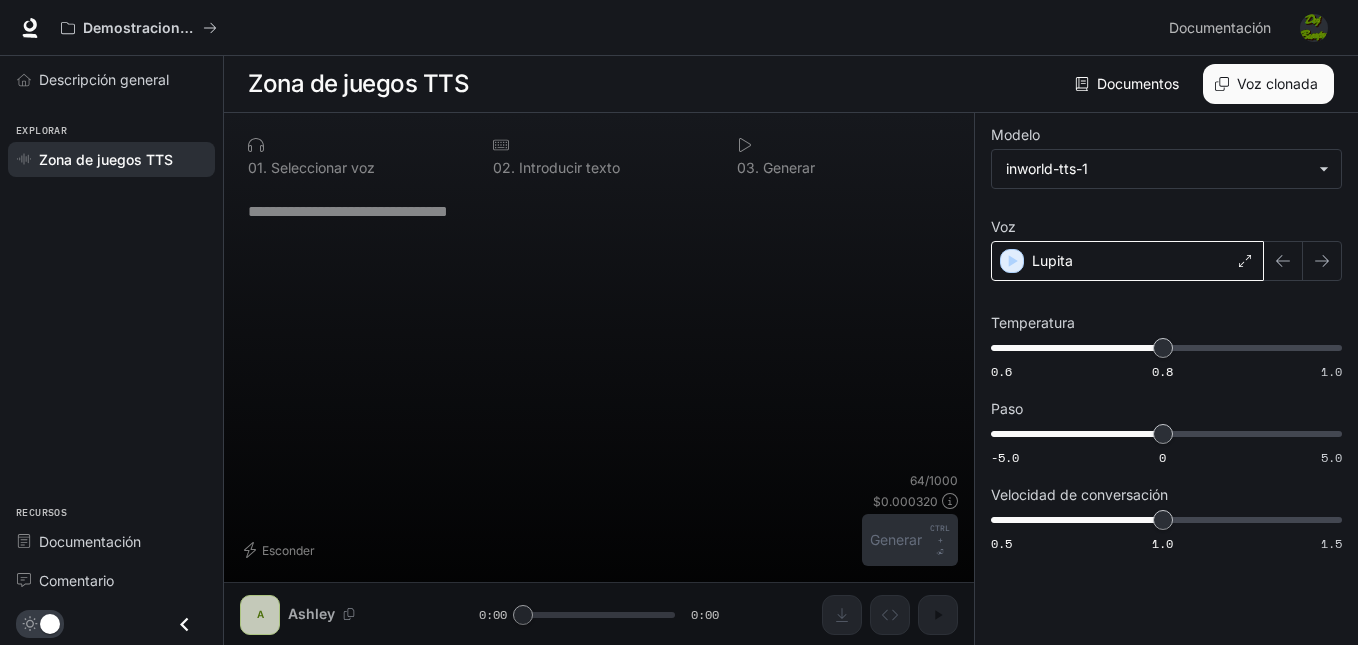 click on "Lupita" at bounding box center (1127, 261) 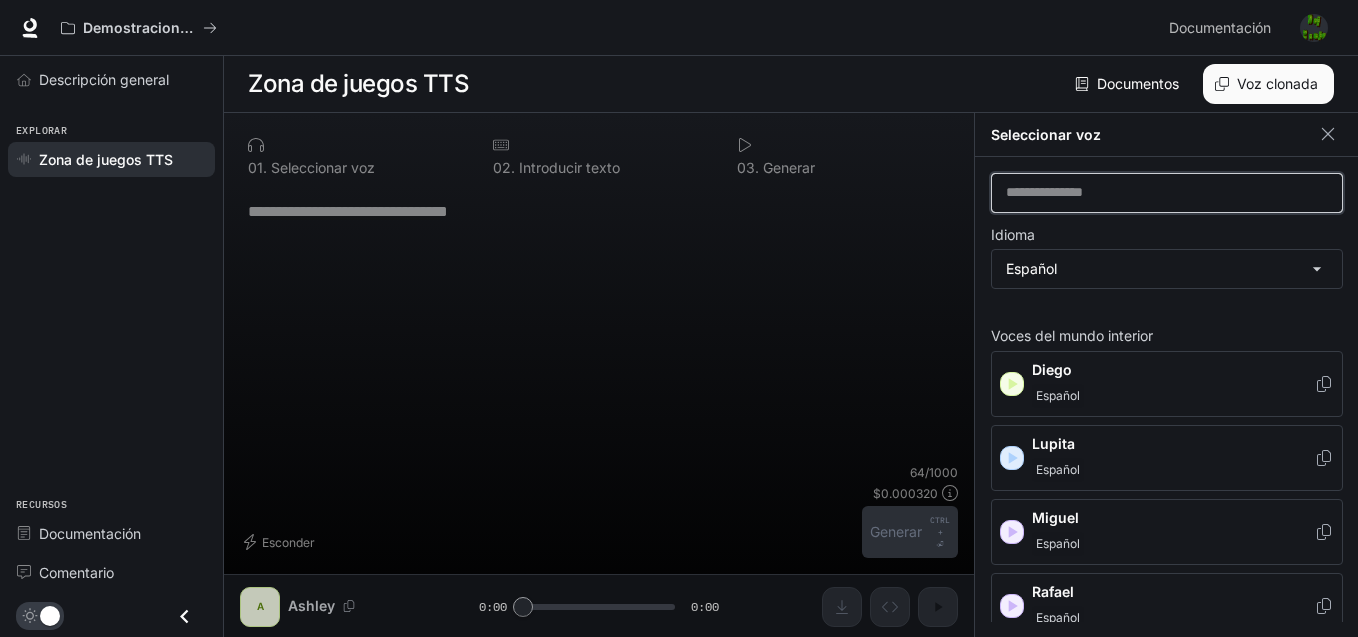 click at bounding box center [1167, 193] 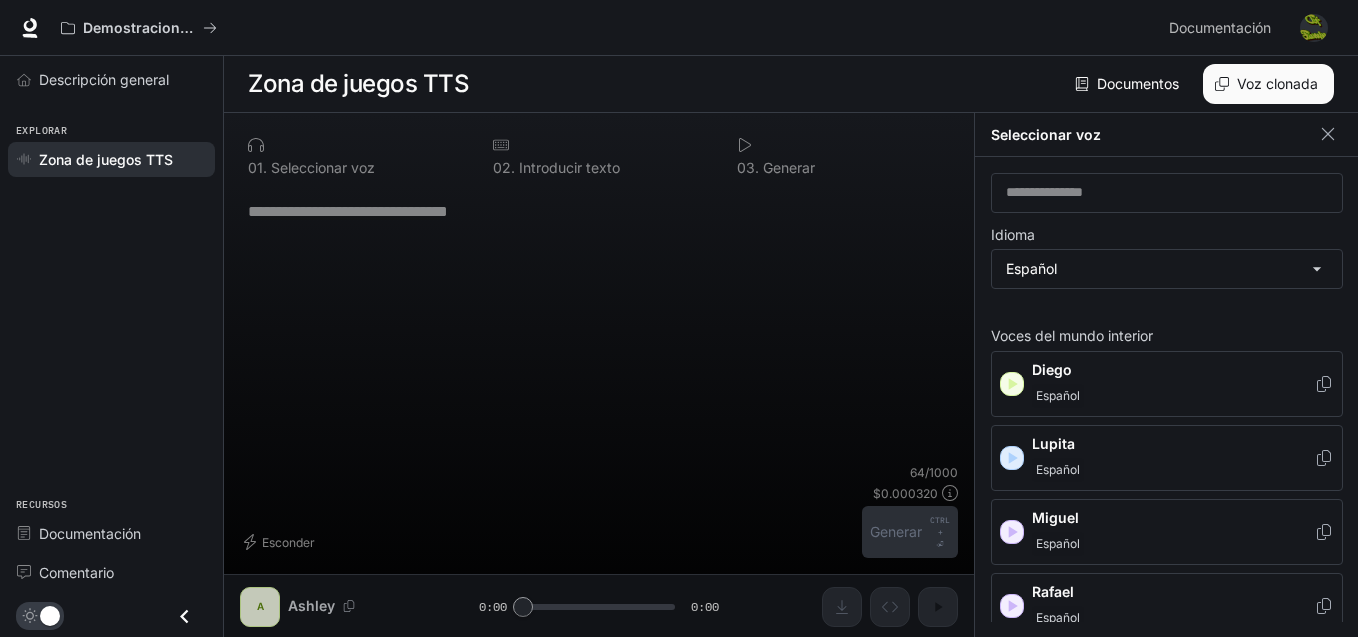 click on "Seleccionar voz" at bounding box center [1167, 135] 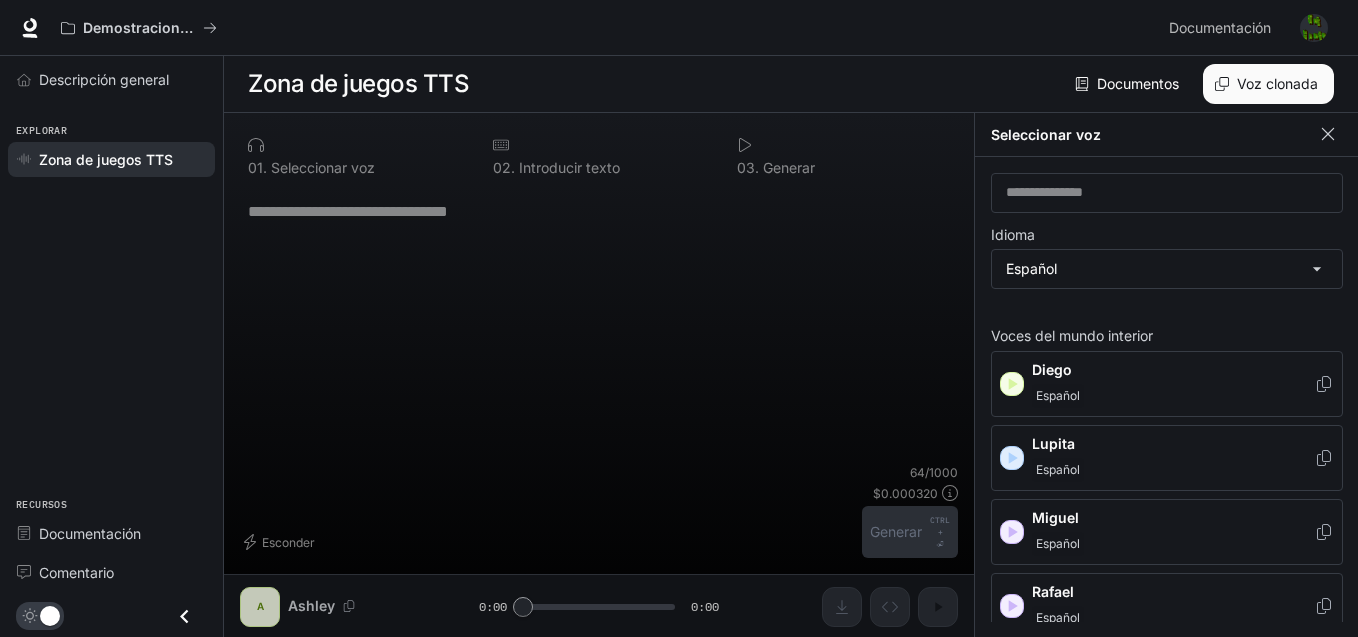 click 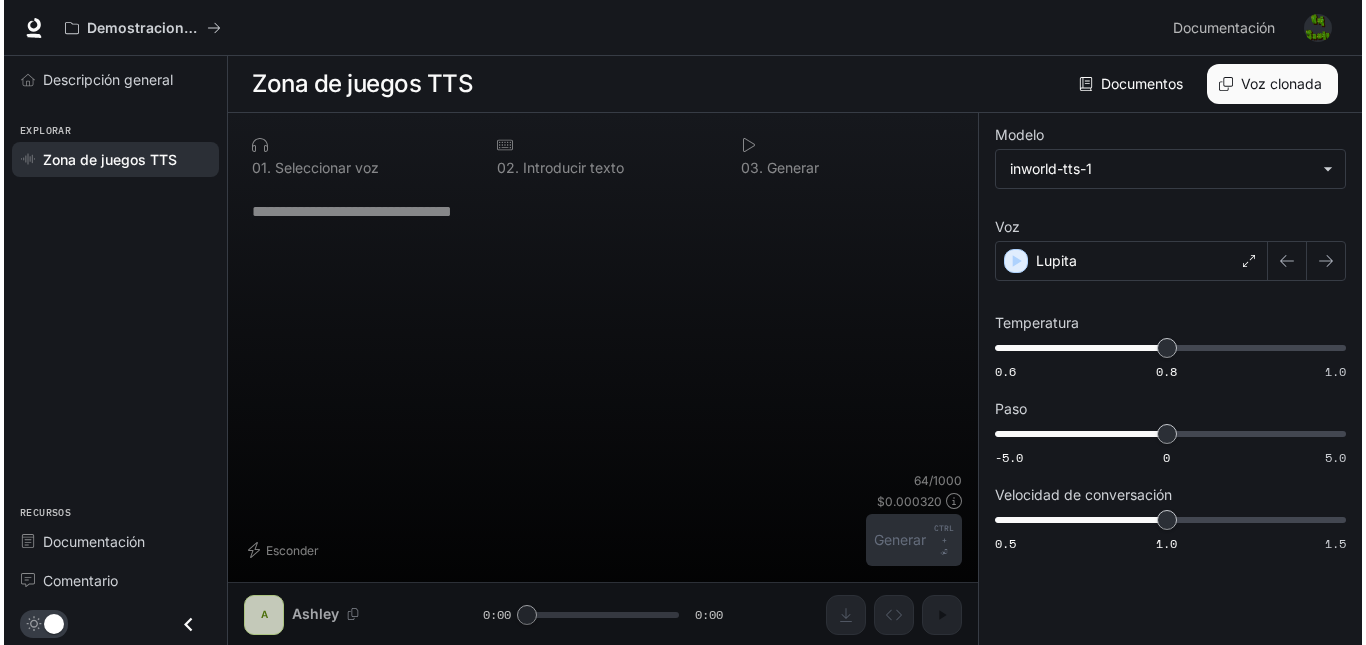 scroll, scrollTop: 1, scrollLeft: 0, axis: vertical 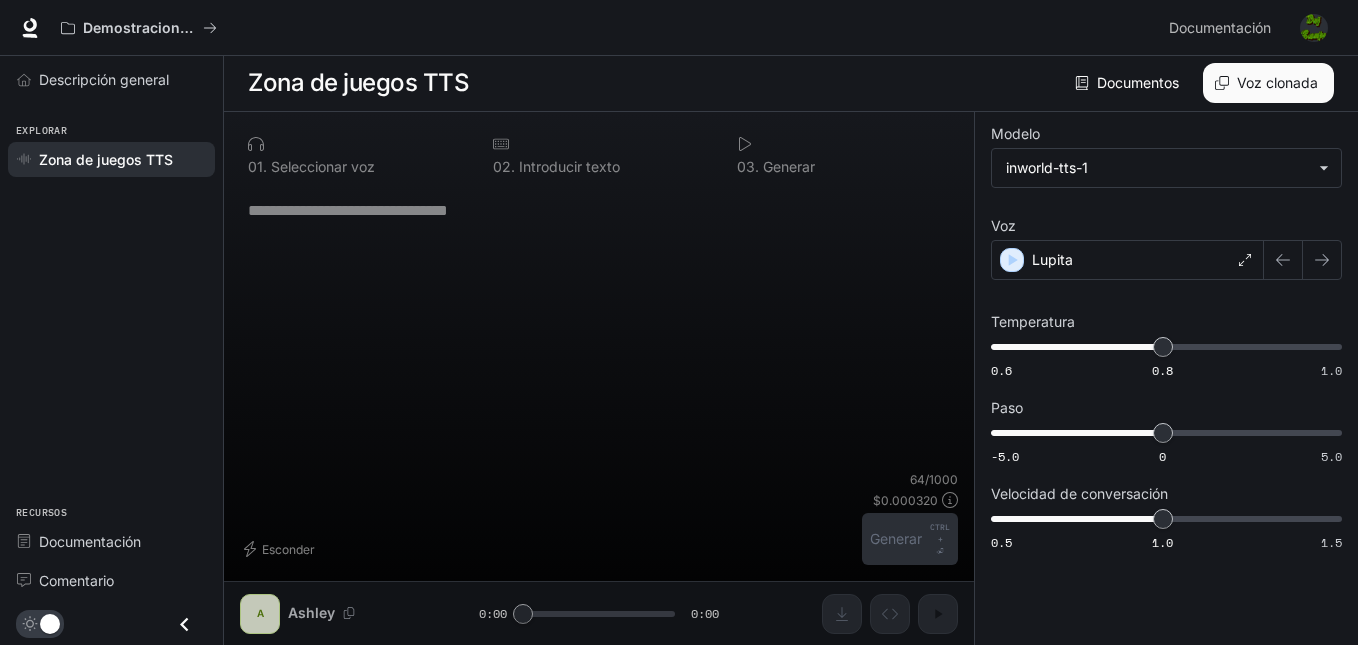click 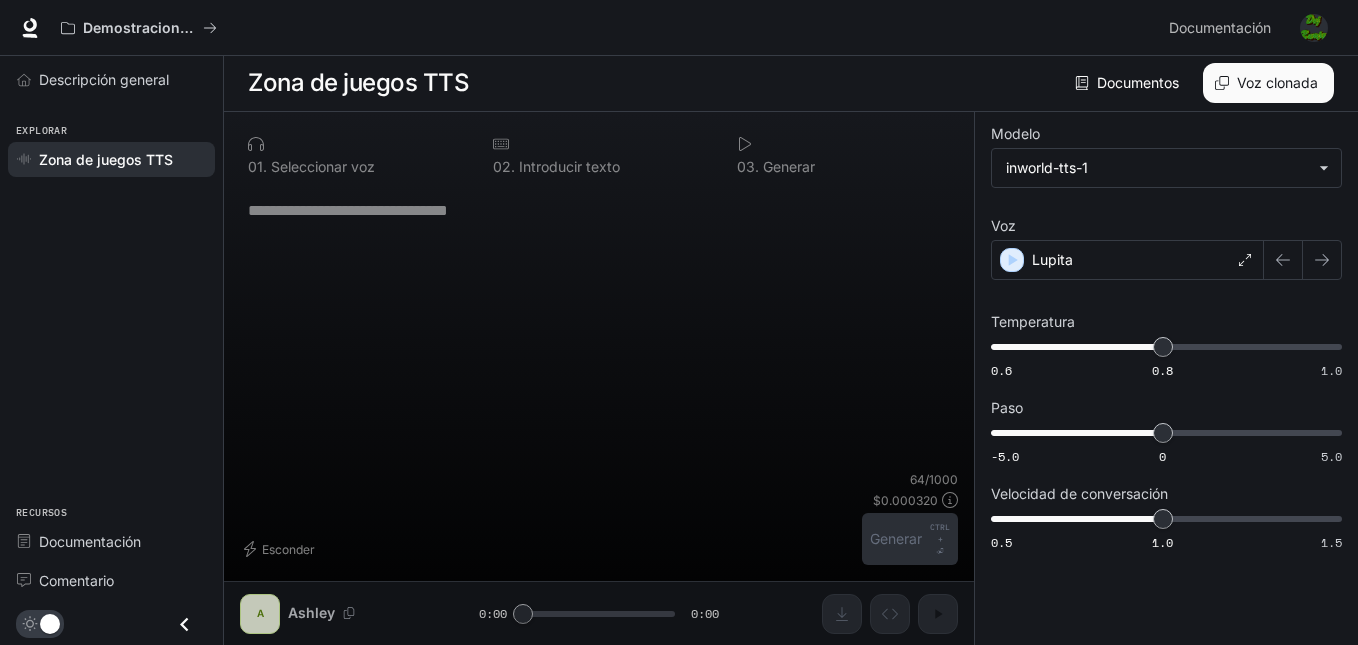 click on "0  3  .   Generar" at bounding box center (843, 155) 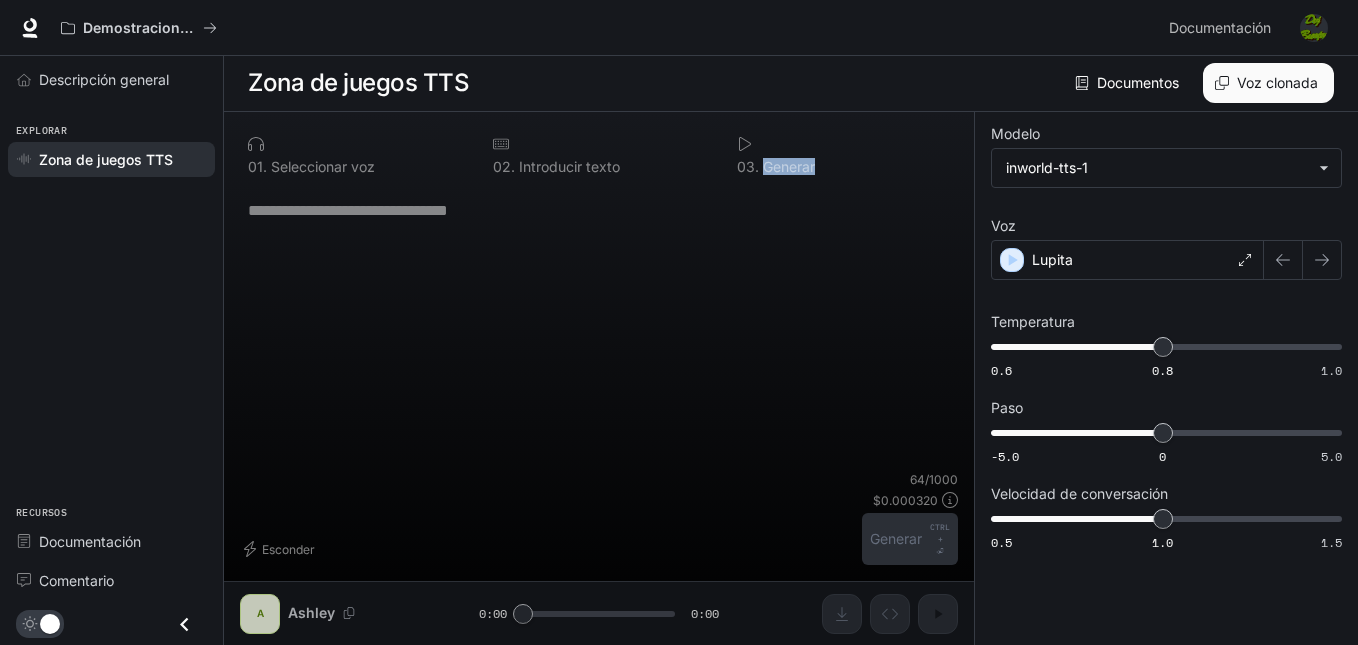 click on "0  3  .   Generar" at bounding box center [843, 155] 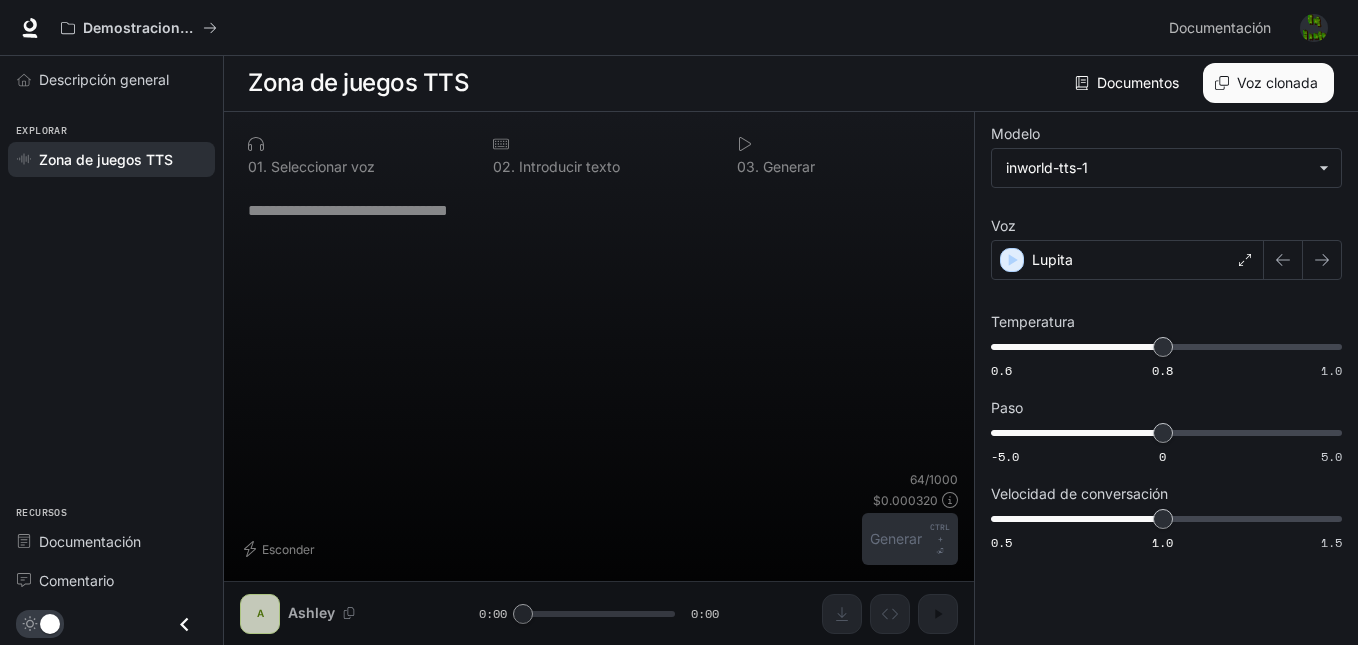 click 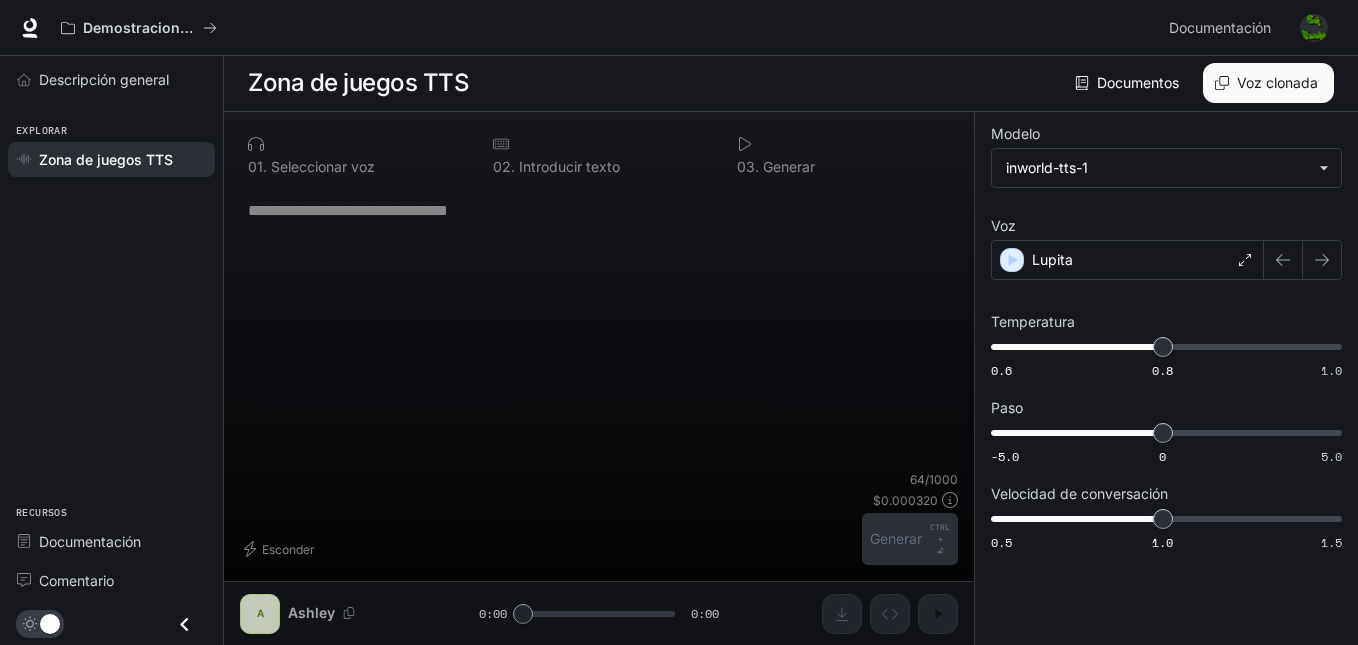 click at bounding box center (1314, 28) 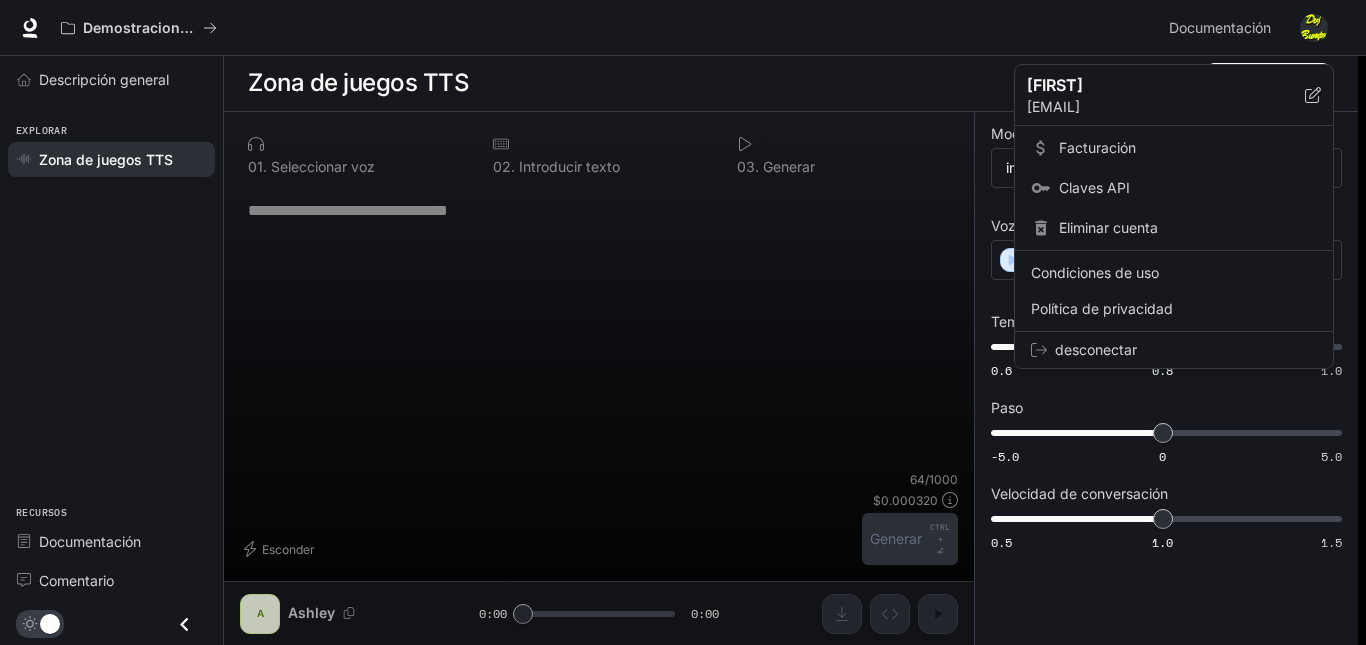click on "desconectar" at bounding box center (1096, 349) 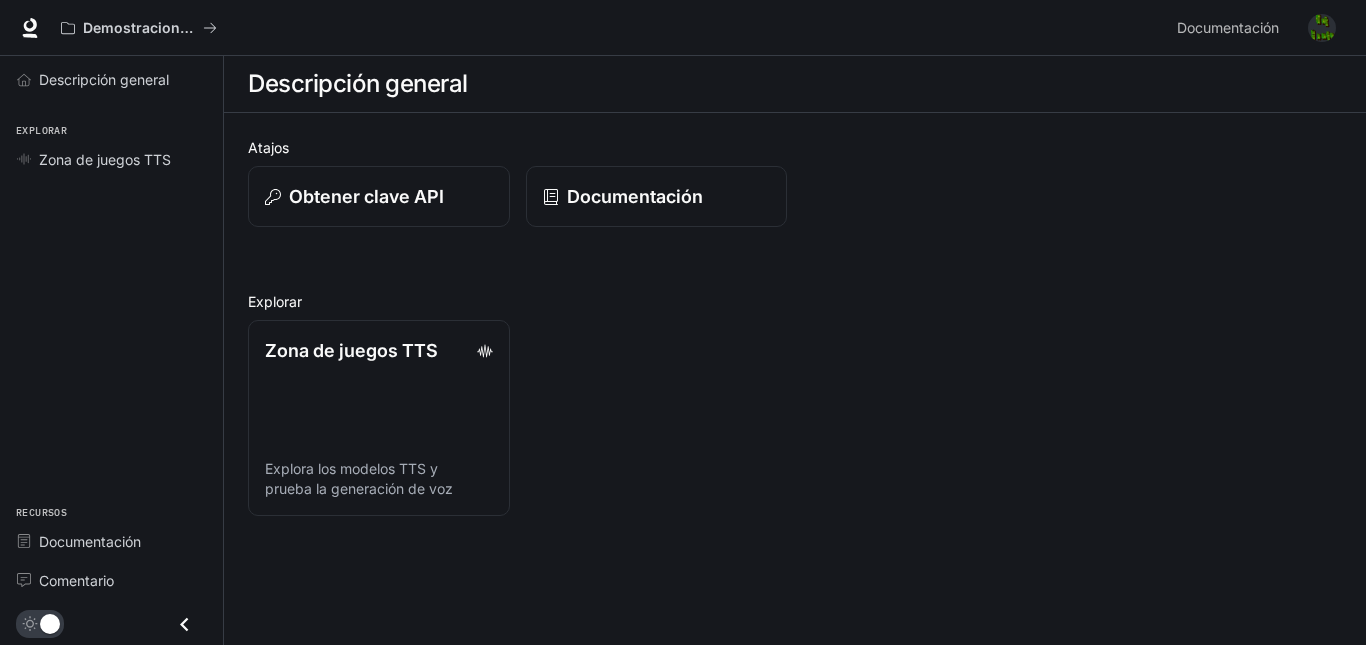 scroll, scrollTop: 0, scrollLeft: 0, axis: both 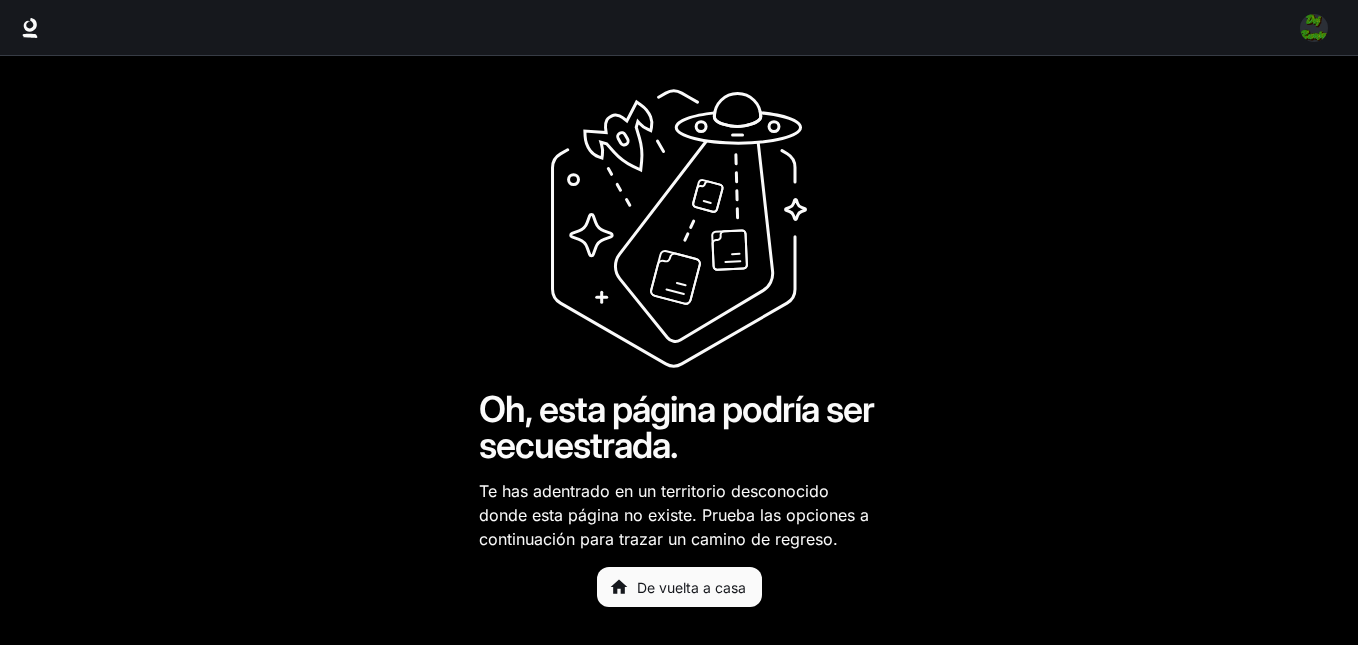 click on "De vuelta a casa" at bounding box center (691, 586) 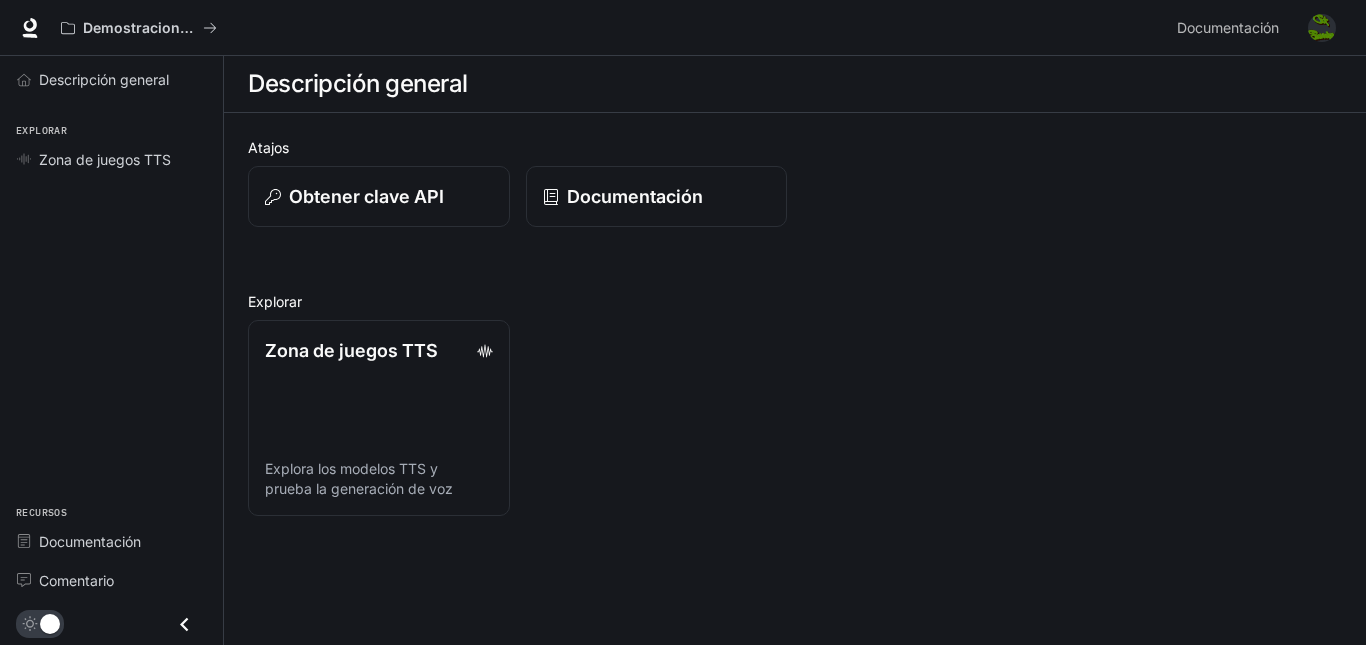 click at bounding box center (1322, 28) 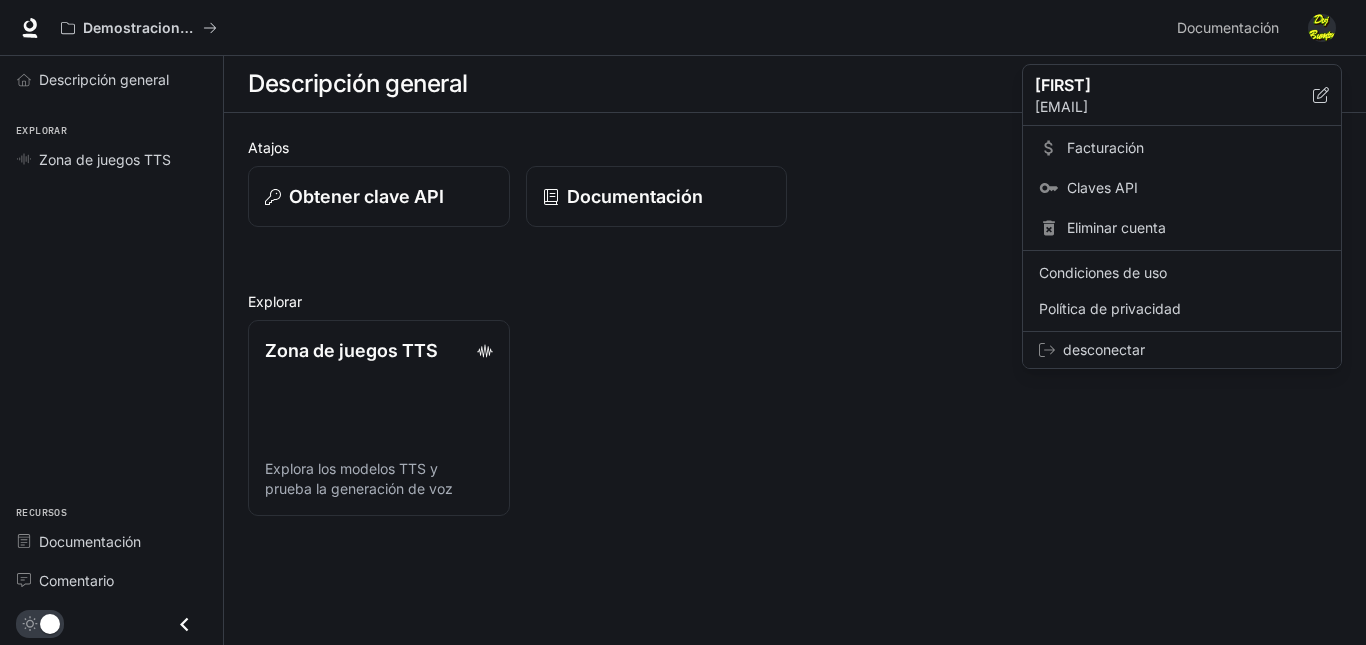 click on "desconectar" at bounding box center (1104, 349) 